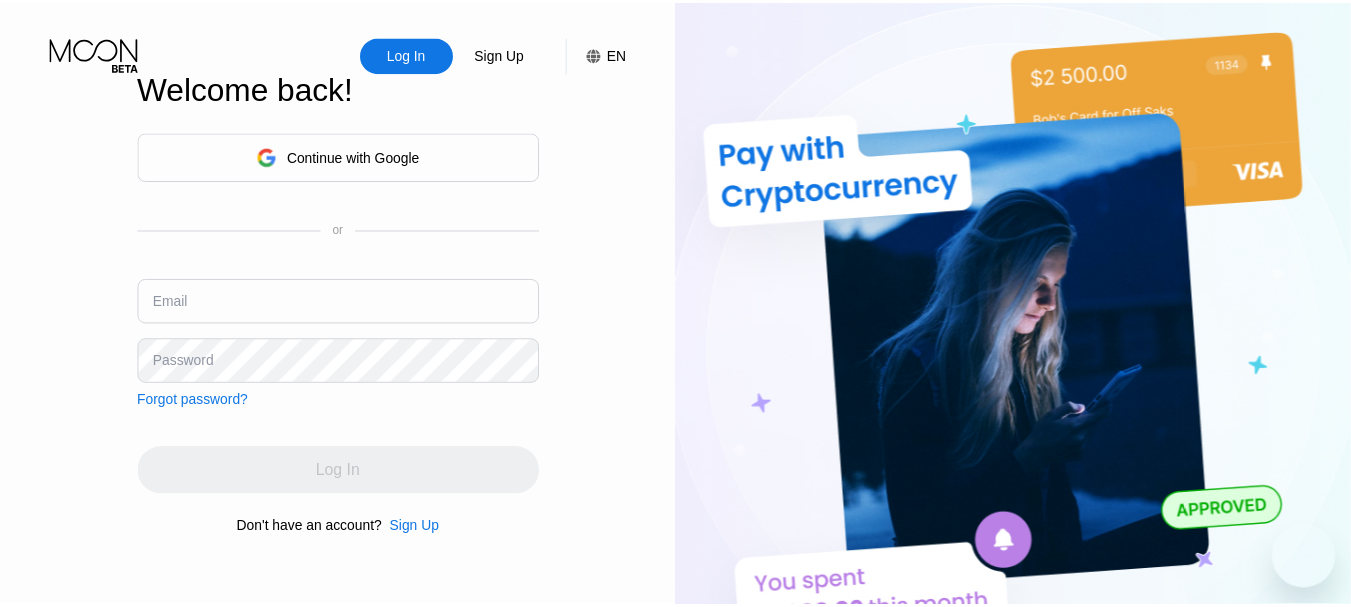 scroll, scrollTop: 0, scrollLeft: 0, axis: both 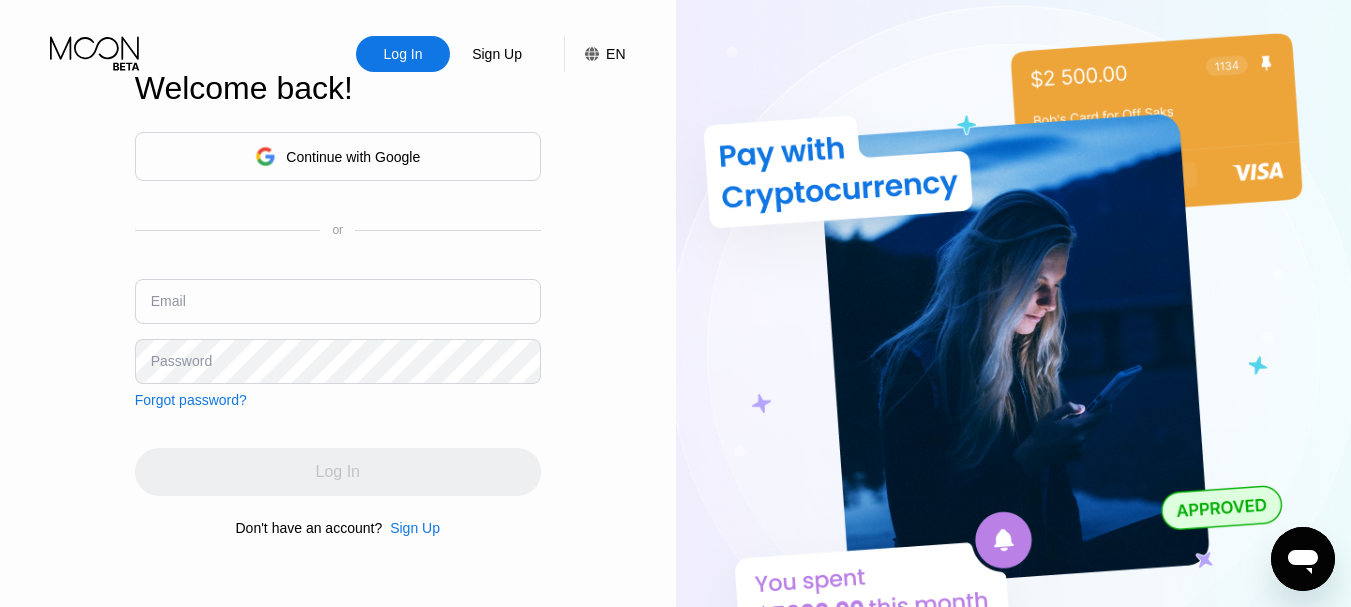 click at bounding box center (338, 301) 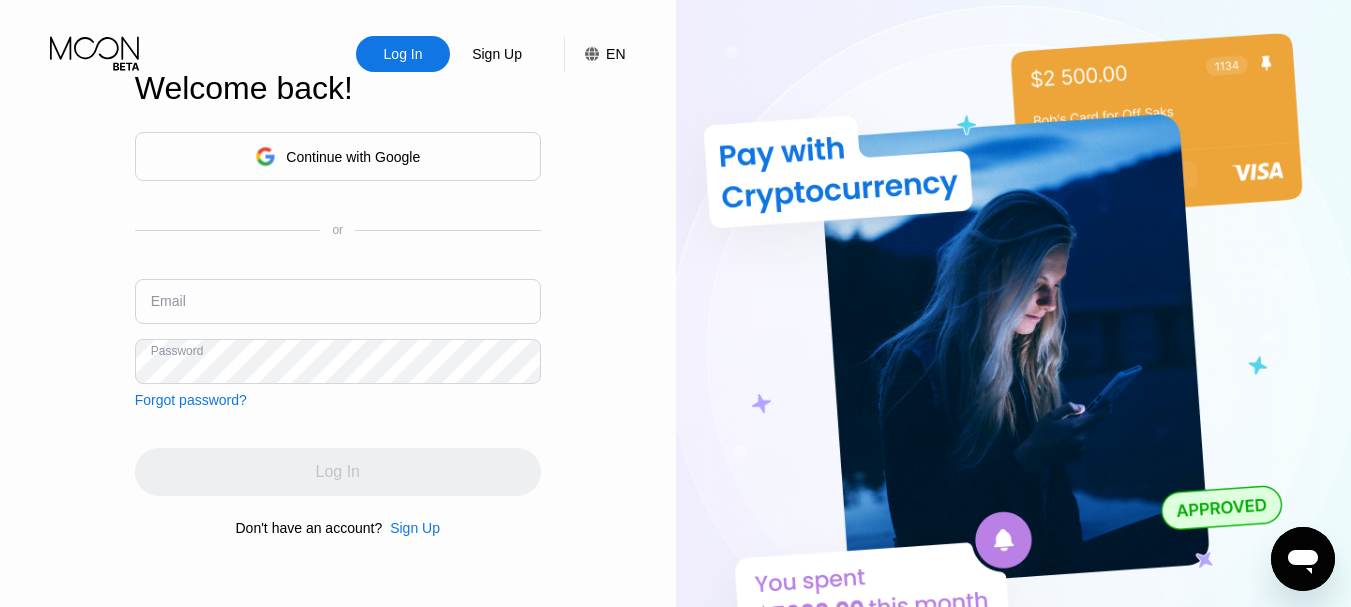 click at bounding box center [338, 301] 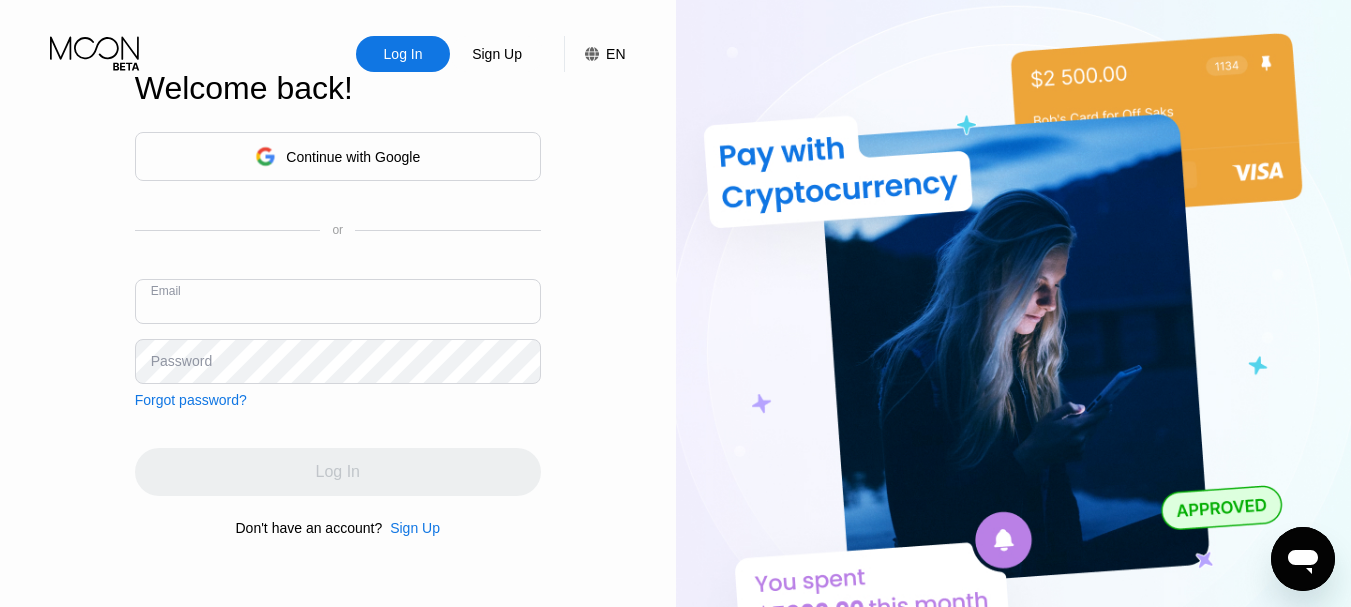 click at bounding box center [338, 301] 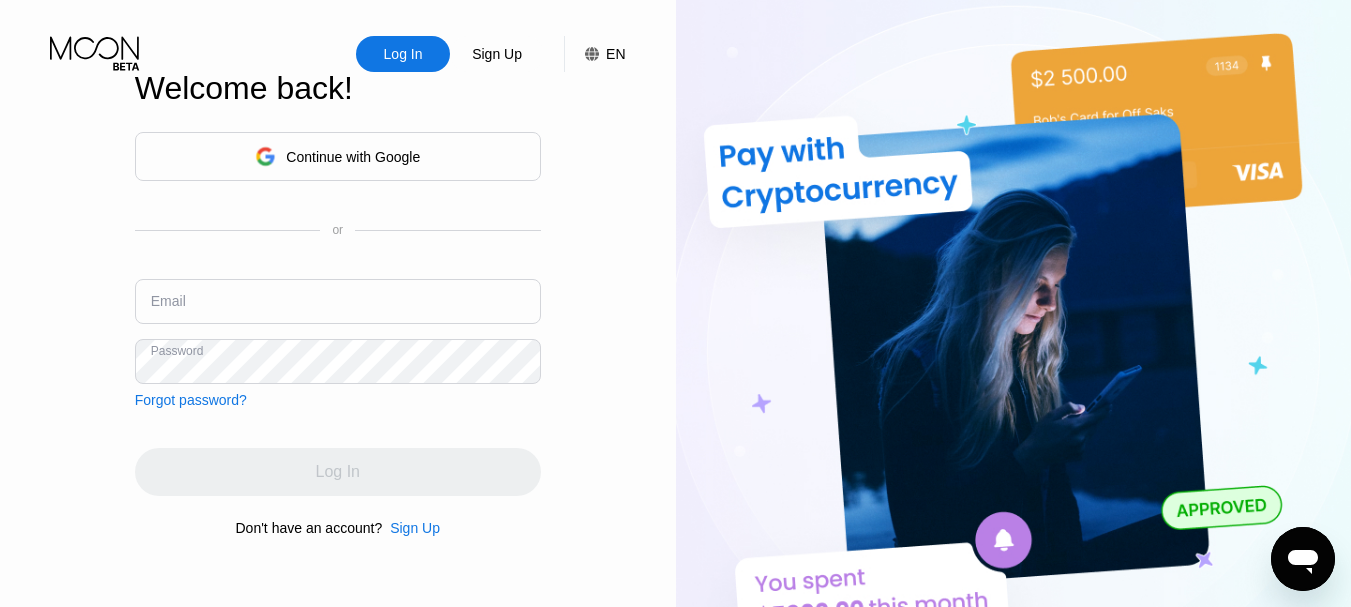 click at bounding box center [338, 301] 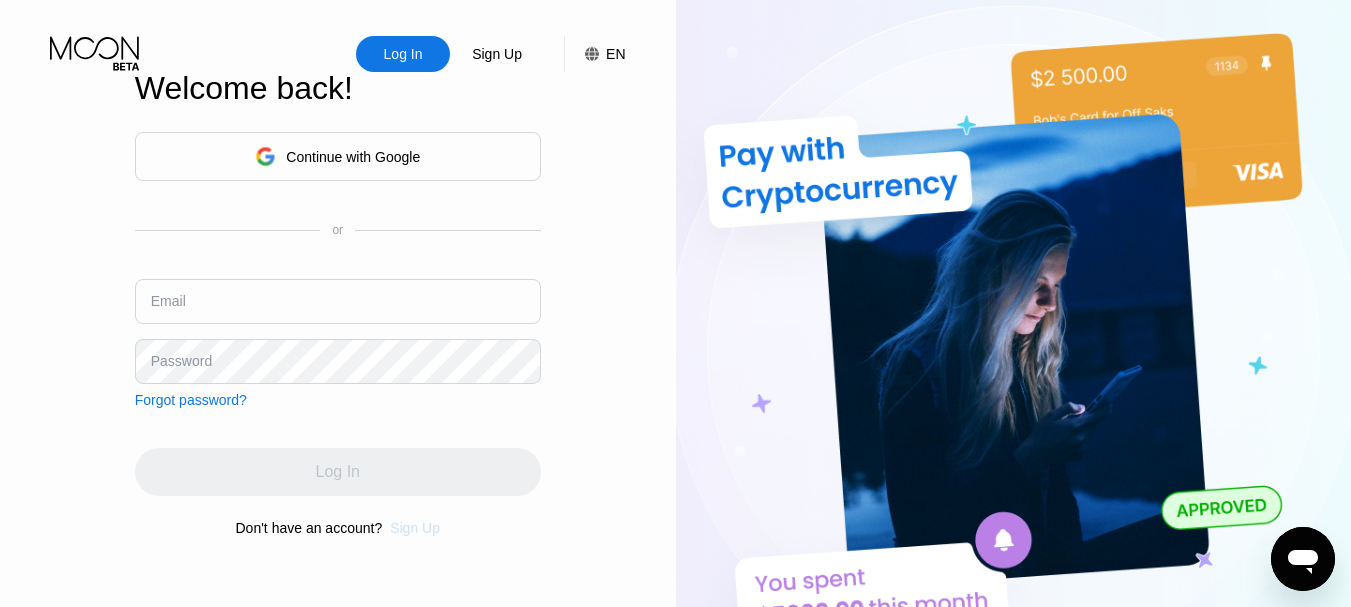 click on "Sign Up" at bounding box center [415, 528] 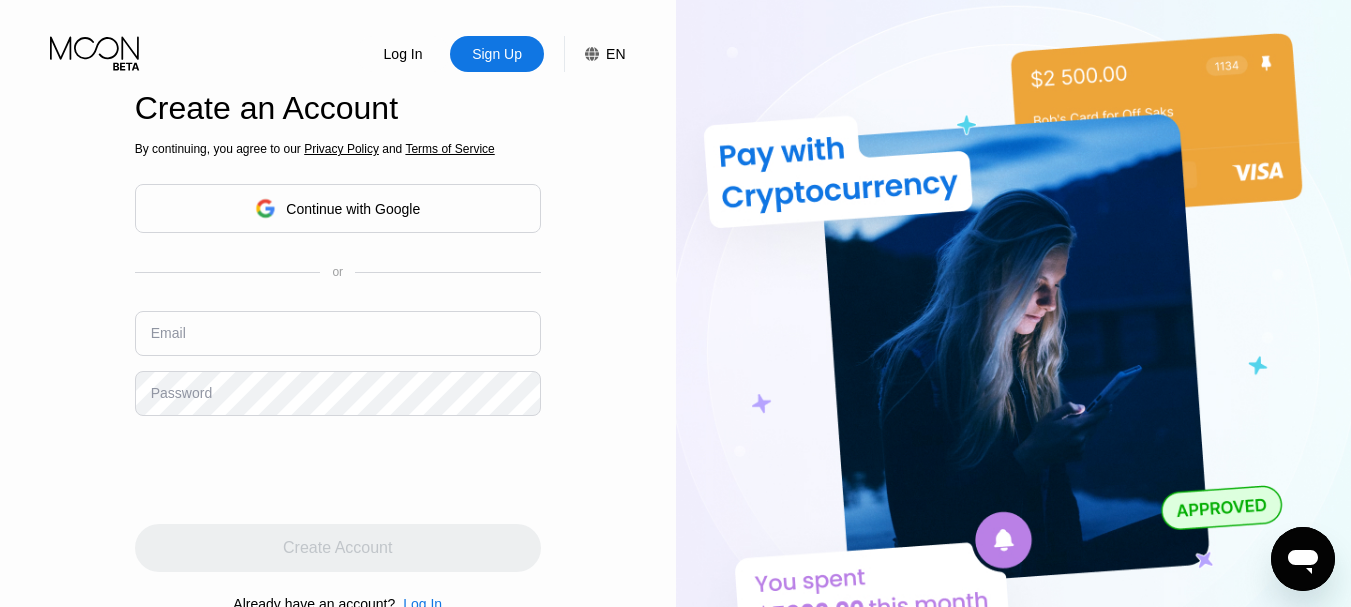 click at bounding box center (338, 333) 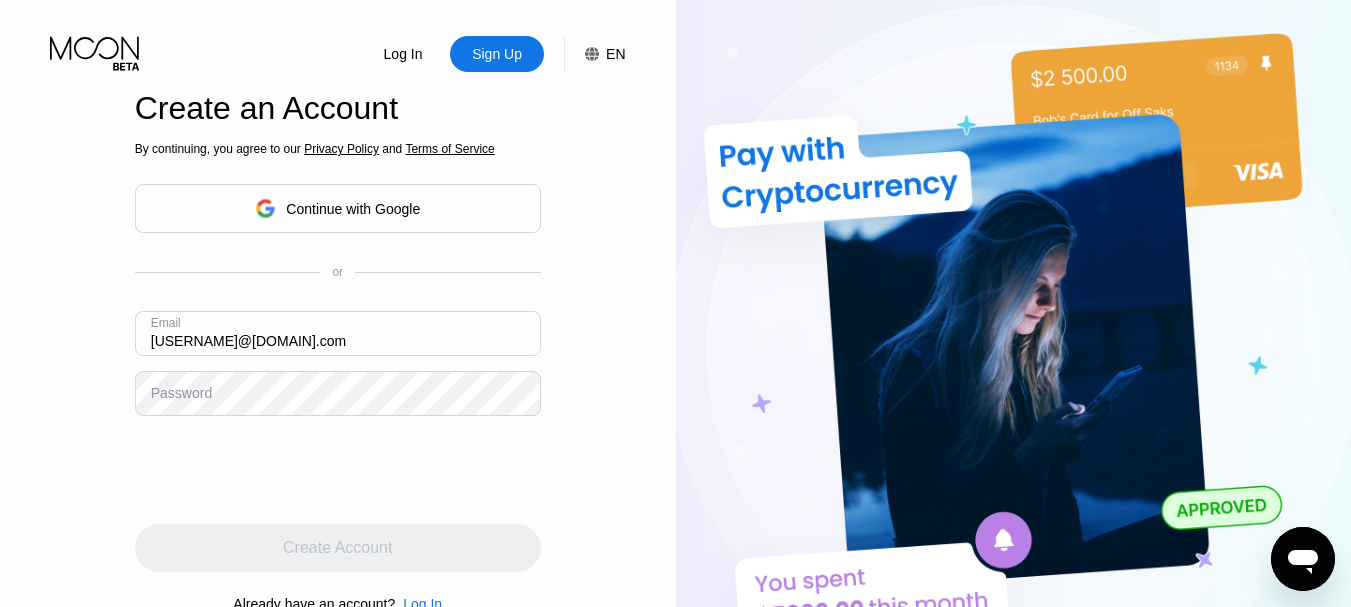 type on "[EMAIL]" 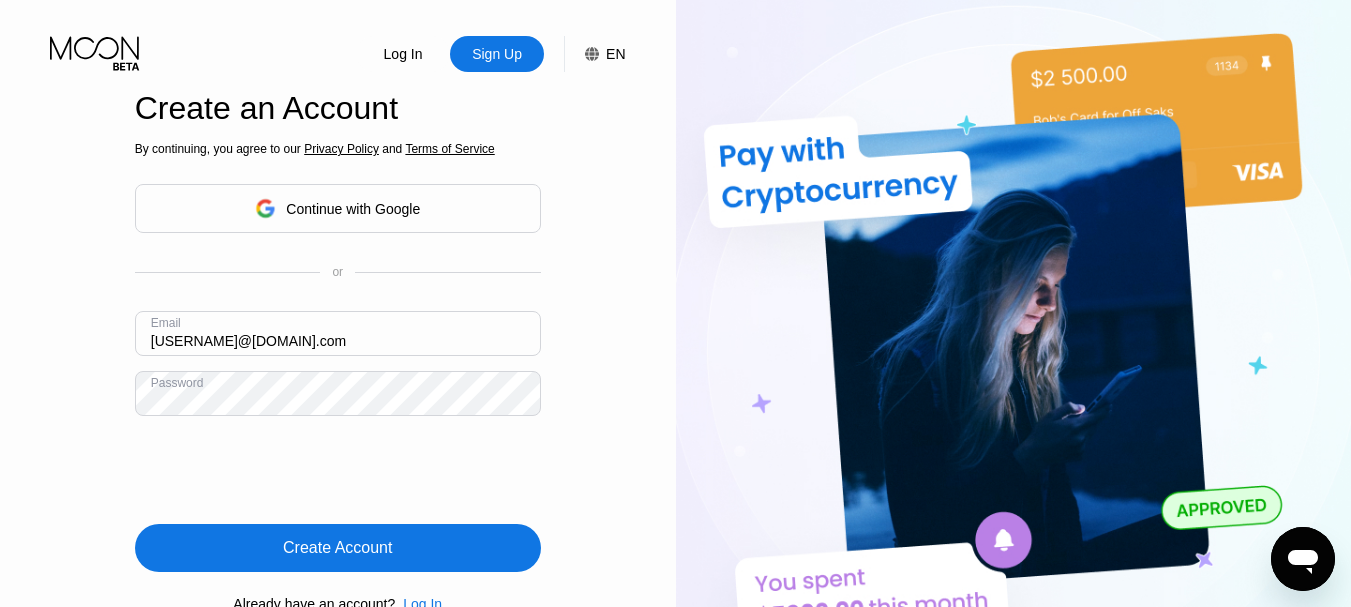click on "Create Account" at bounding box center (338, 548) 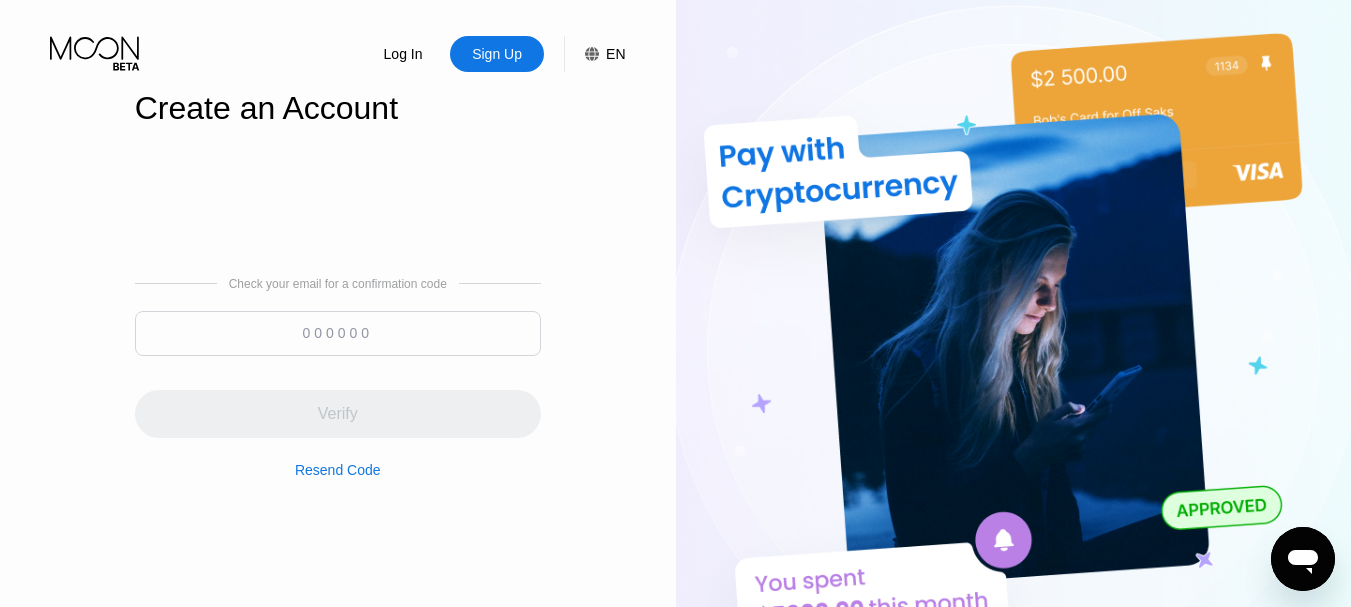 click at bounding box center [338, 333] 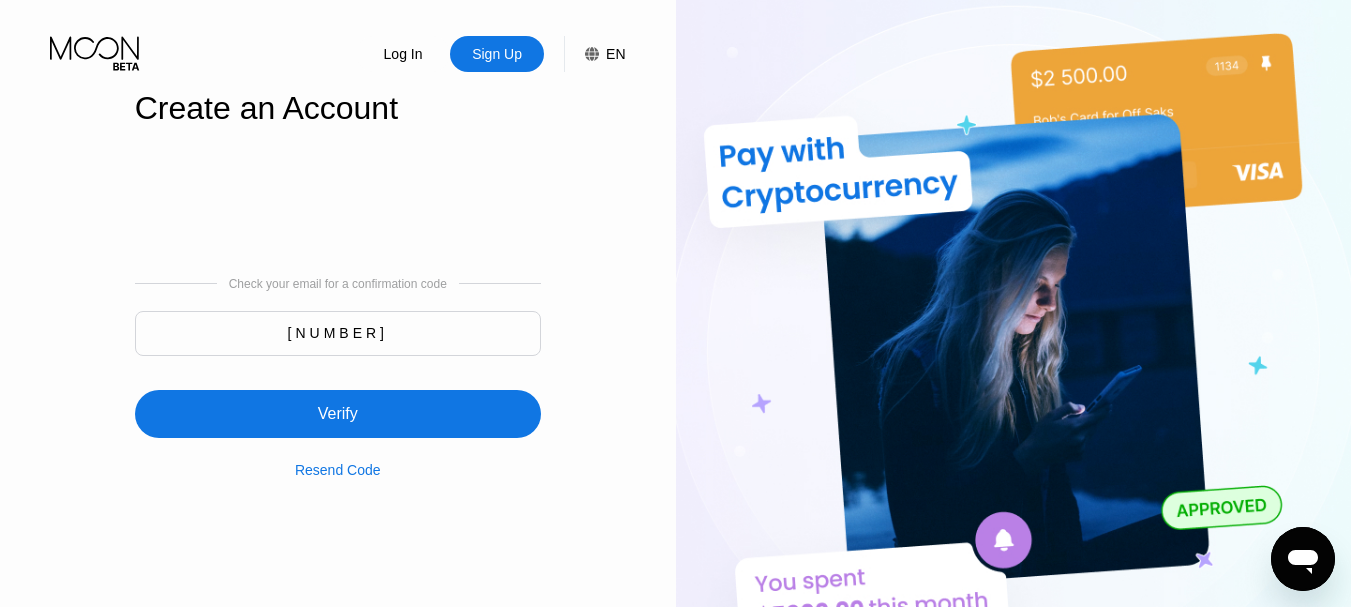 type on "785527" 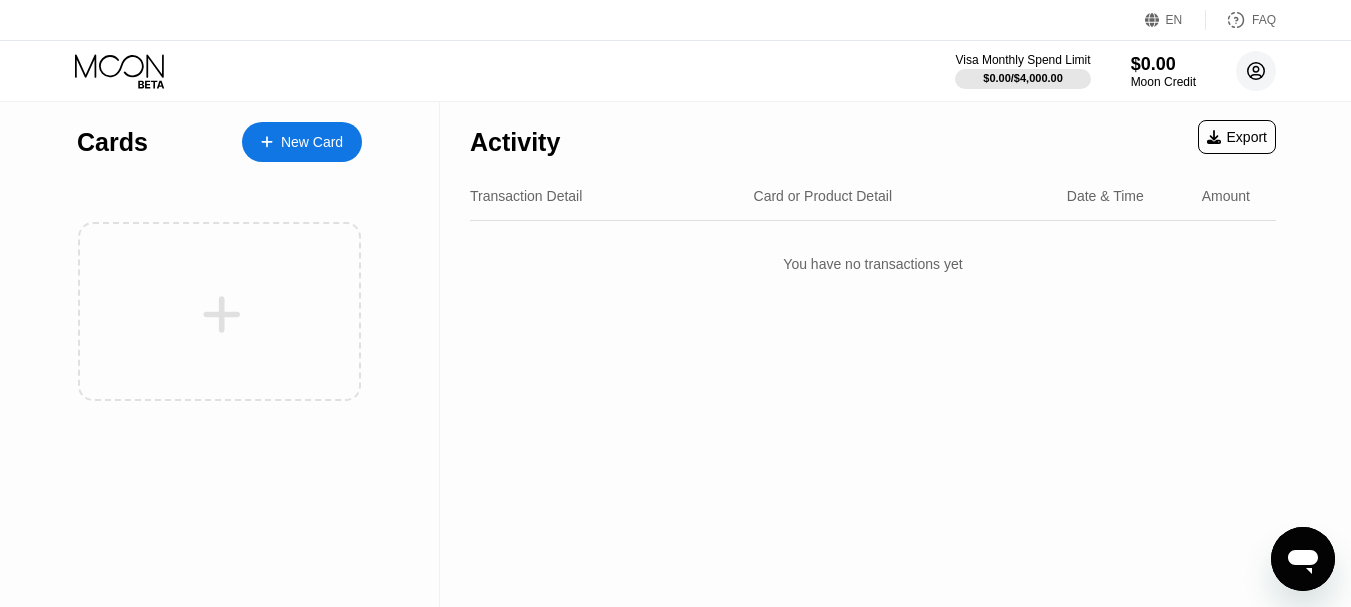 click 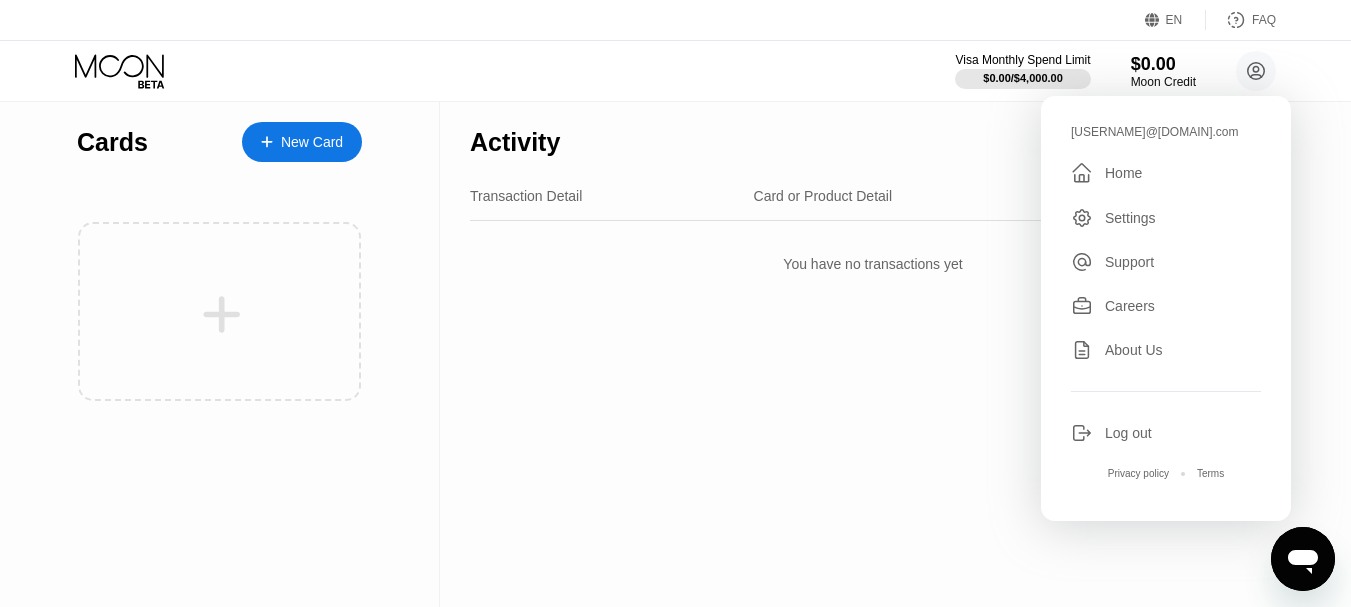 click on "Activity Export Transaction Detail Card or Product Detail Date & Time Amount You have no transactions yet" at bounding box center (873, 354) 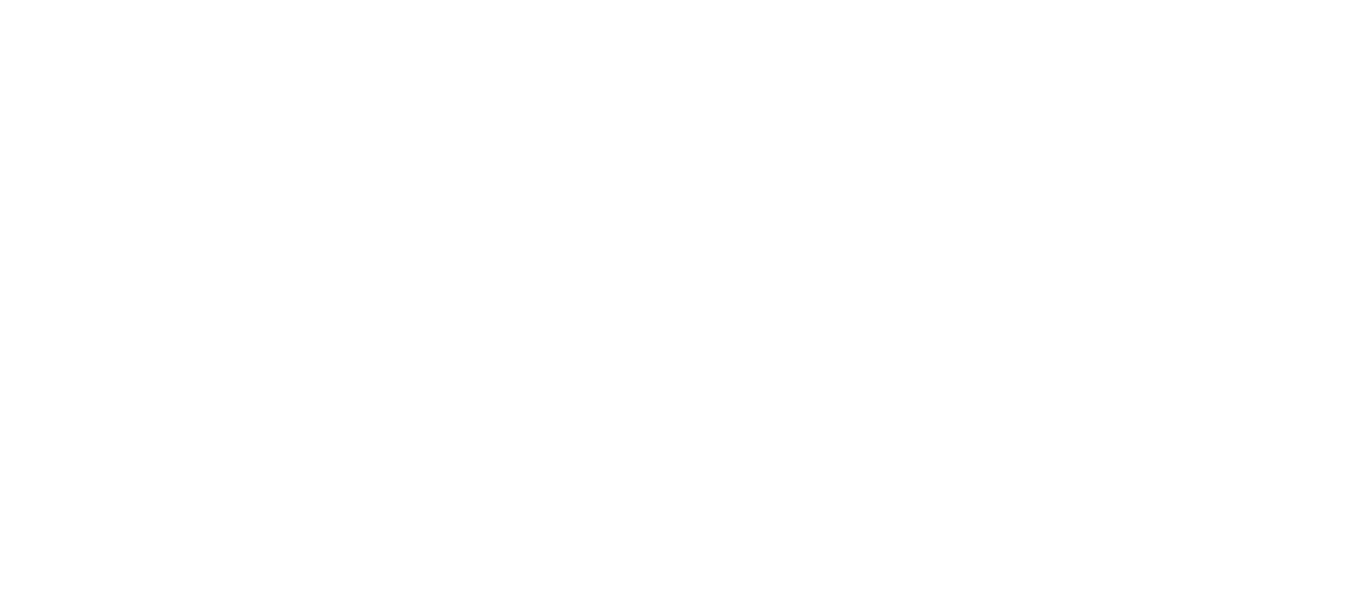 scroll, scrollTop: 0, scrollLeft: 0, axis: both 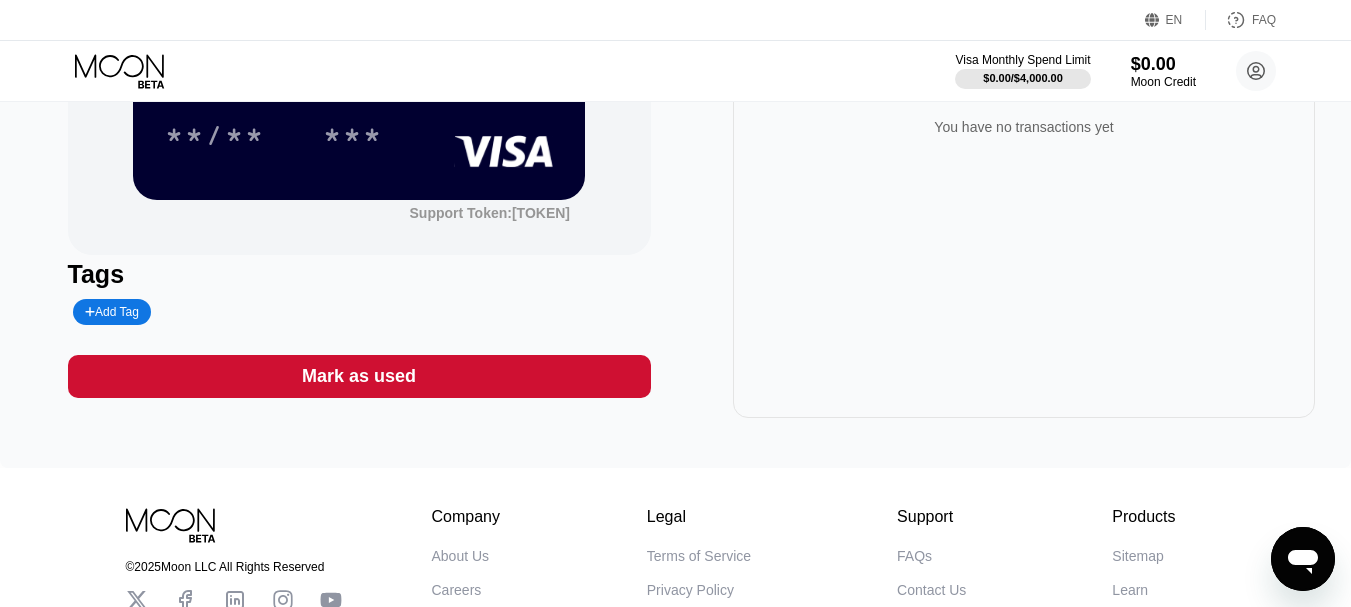 click on "Mark as used" at bounding box center (359, 376) 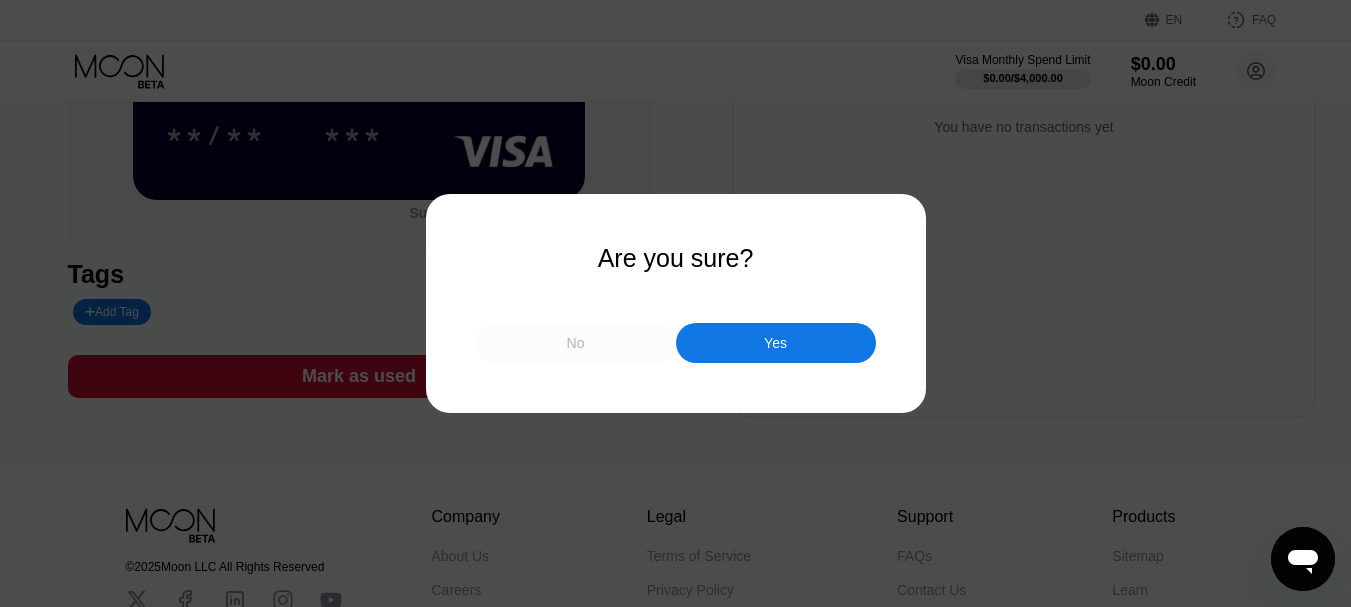 click on "No" at bounding box center (576, 343) 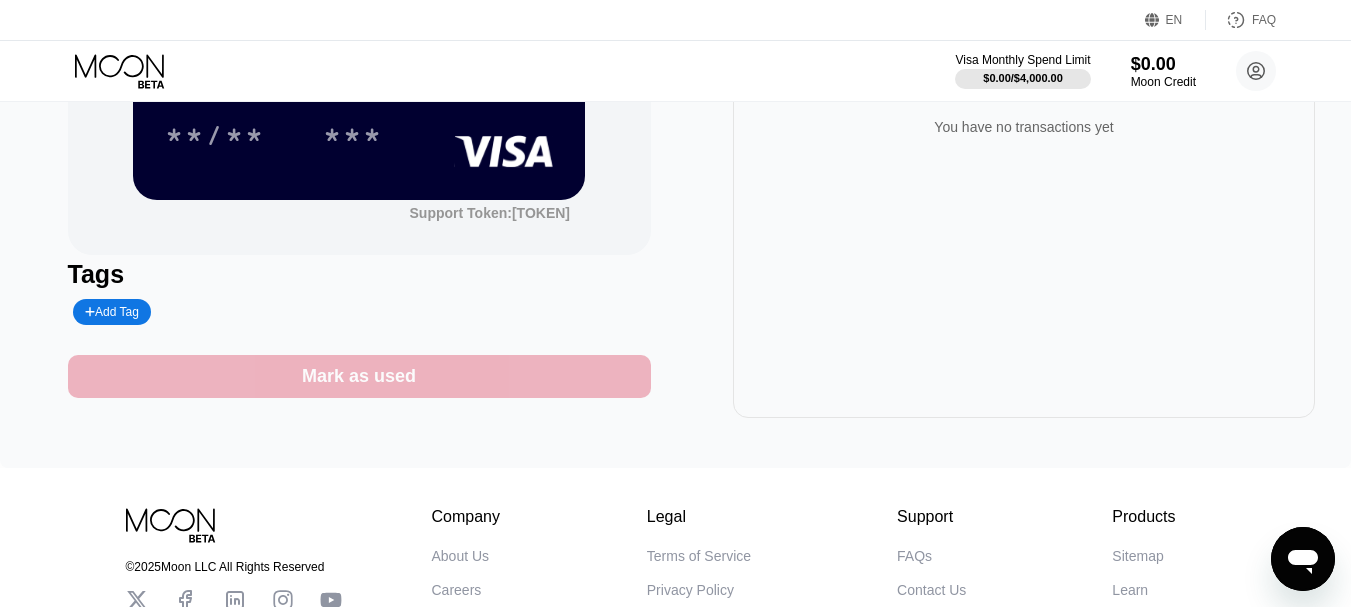 click on "Mark as used" at bounding box center (359, 376) 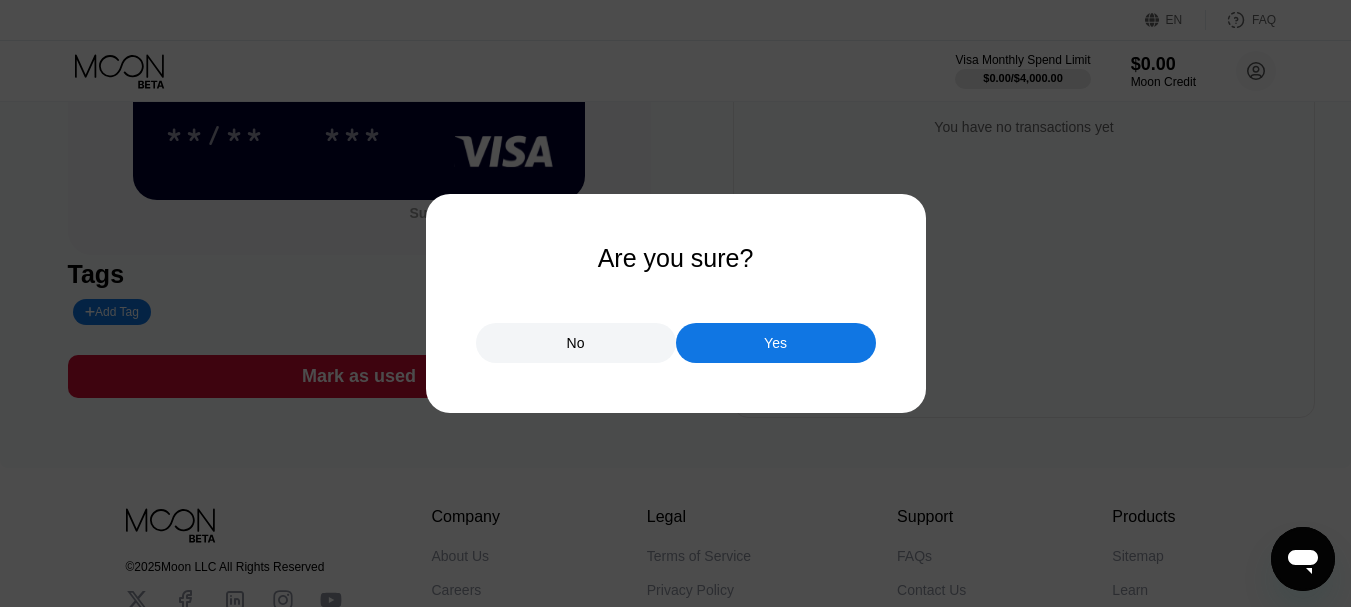 click on "Yes" at bounding box center [776, 343] 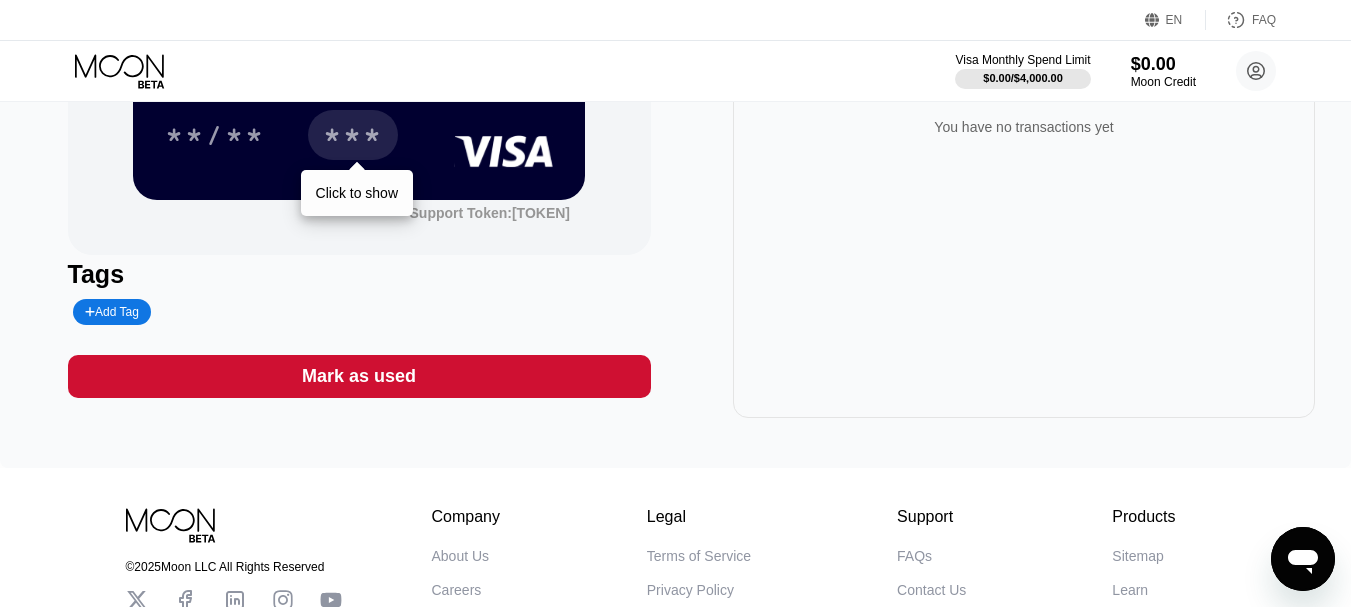 scroll, scrollTop: 0, scrollLeft: 0, axis: both 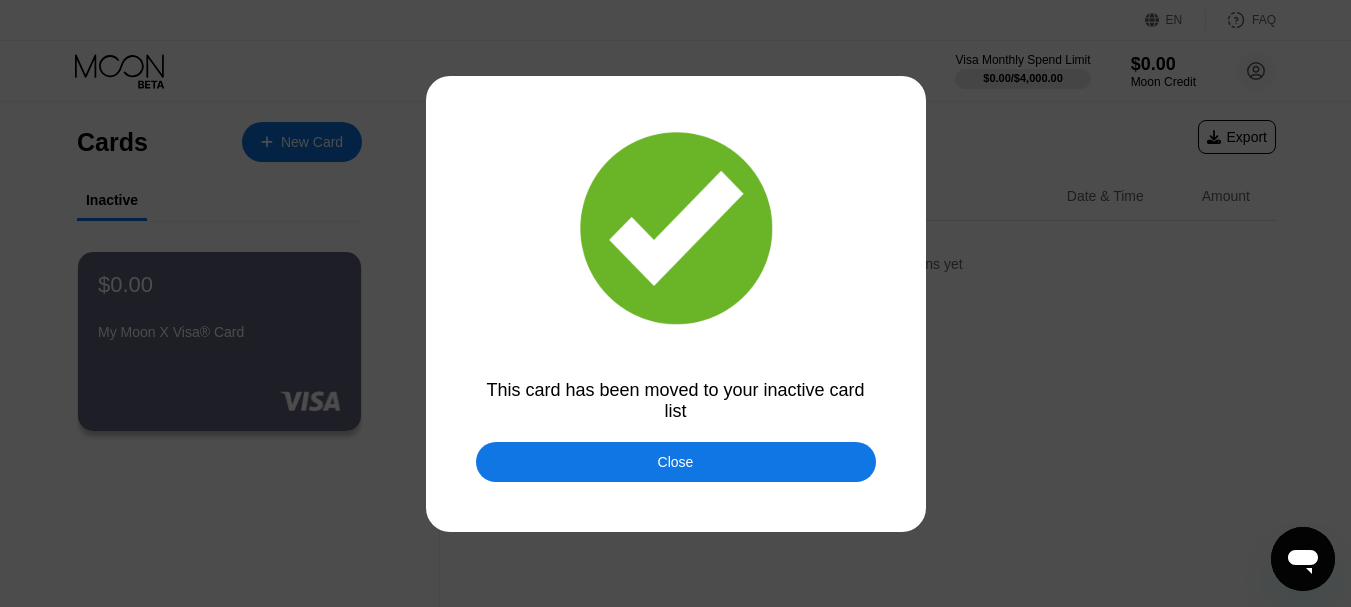 click at bounding box center (683, 303) 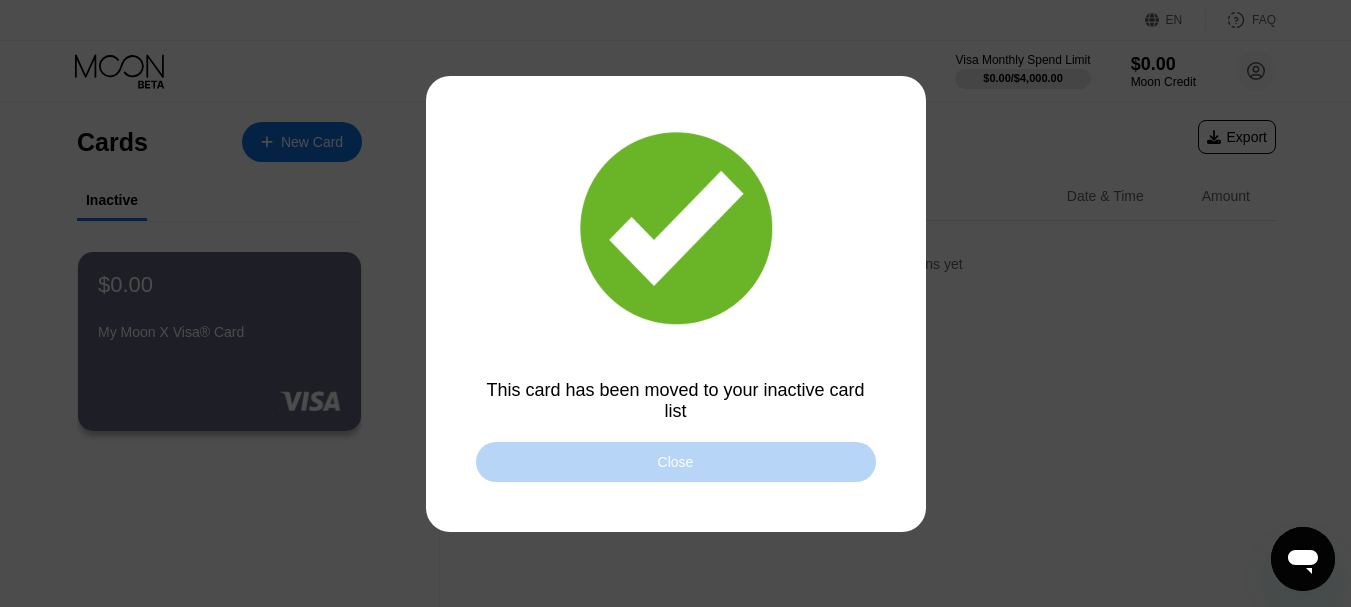 click on "Close" at bounding box center [676, 462] 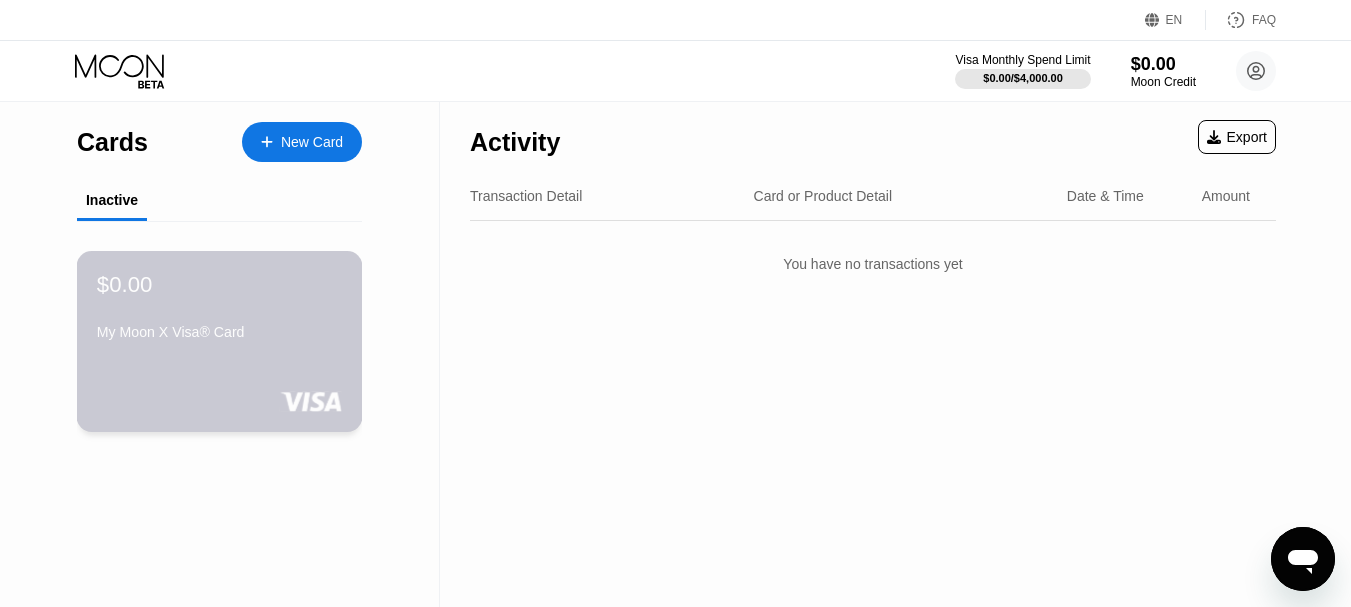 click on "$0.00 My Moon X Visa® Card" at bounding box center [220, 341] 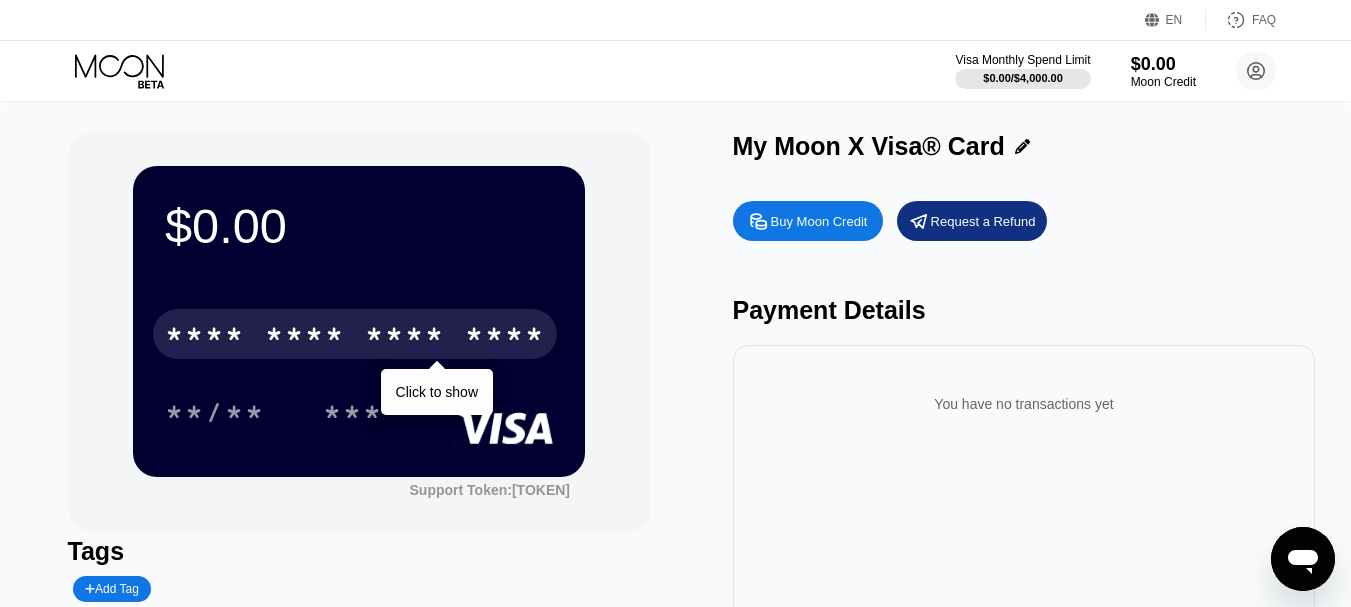 click on "****" at bounding box center (505, 337) 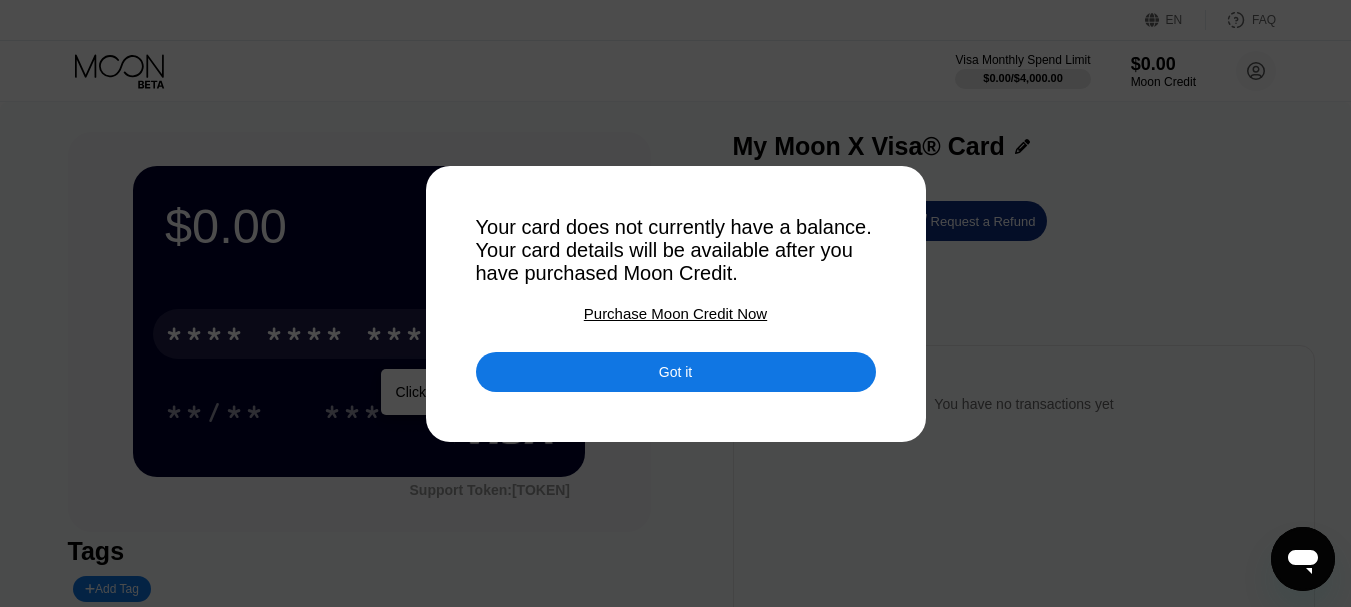 click on "Got it" at bounding box center [676, 357] 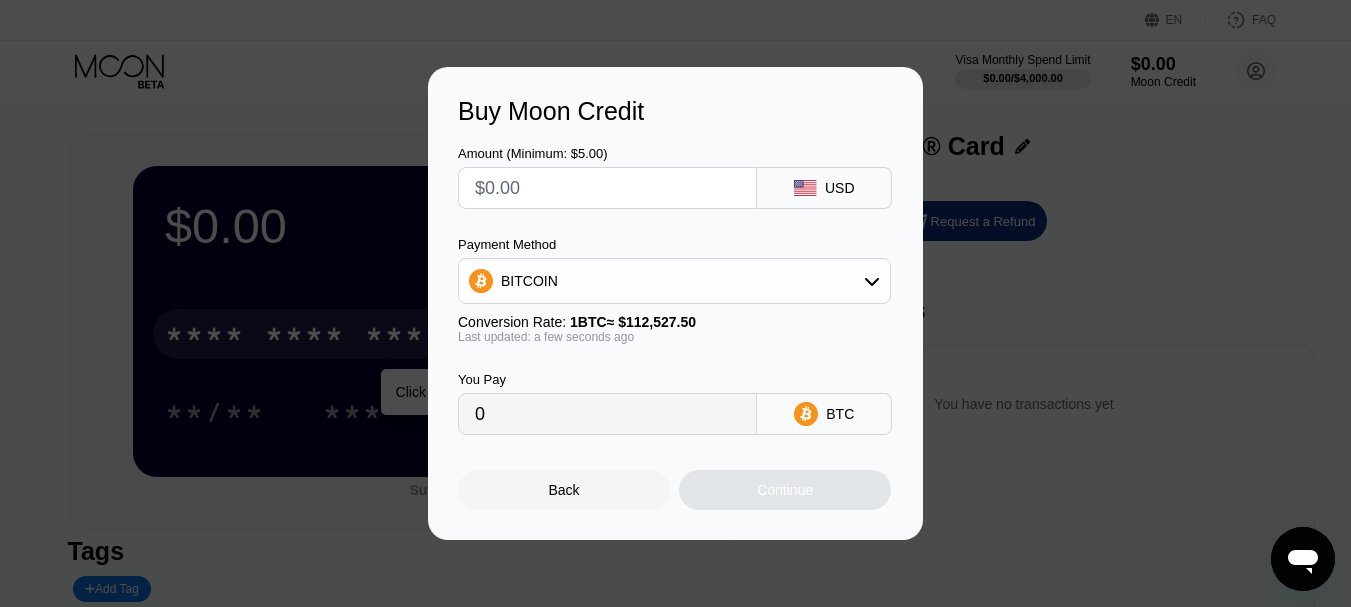 click on "0" at bounding box center (607, 414) 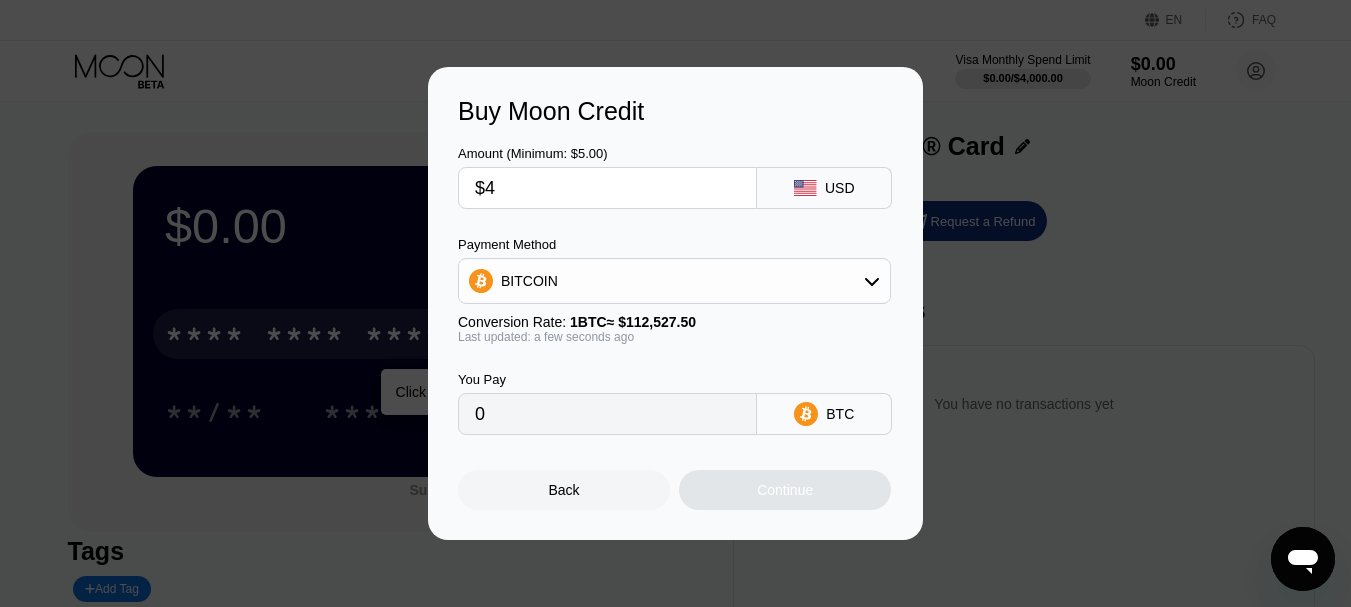 type on "0.00003555" 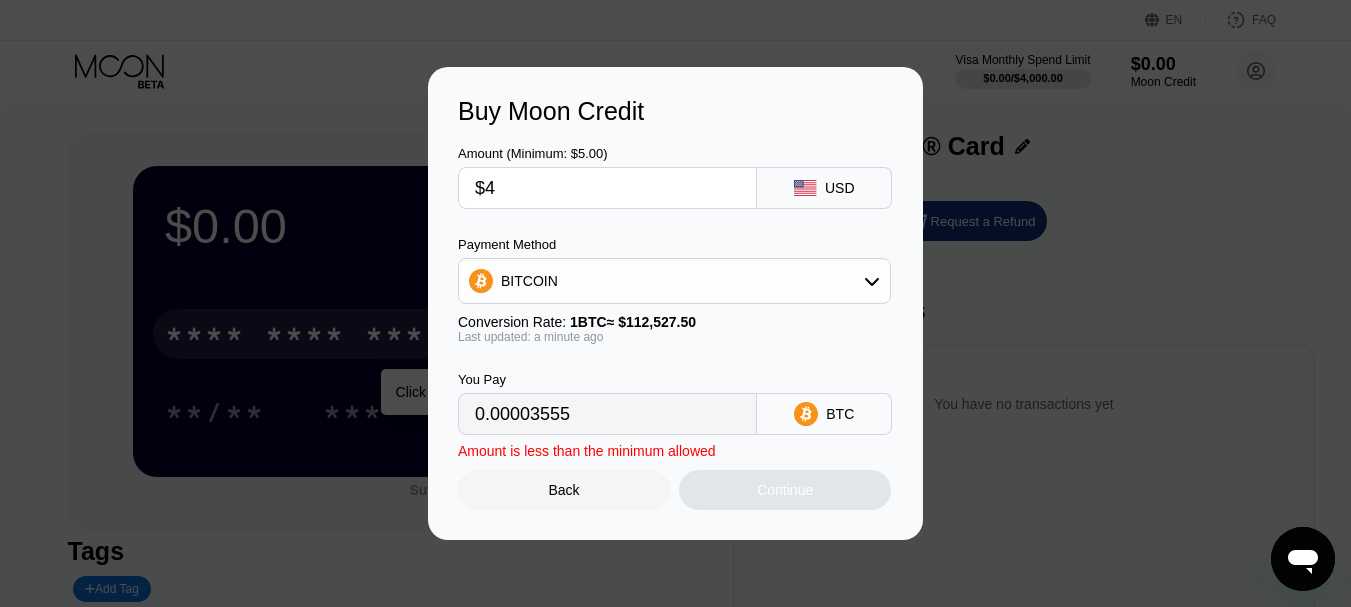 type on "$44" 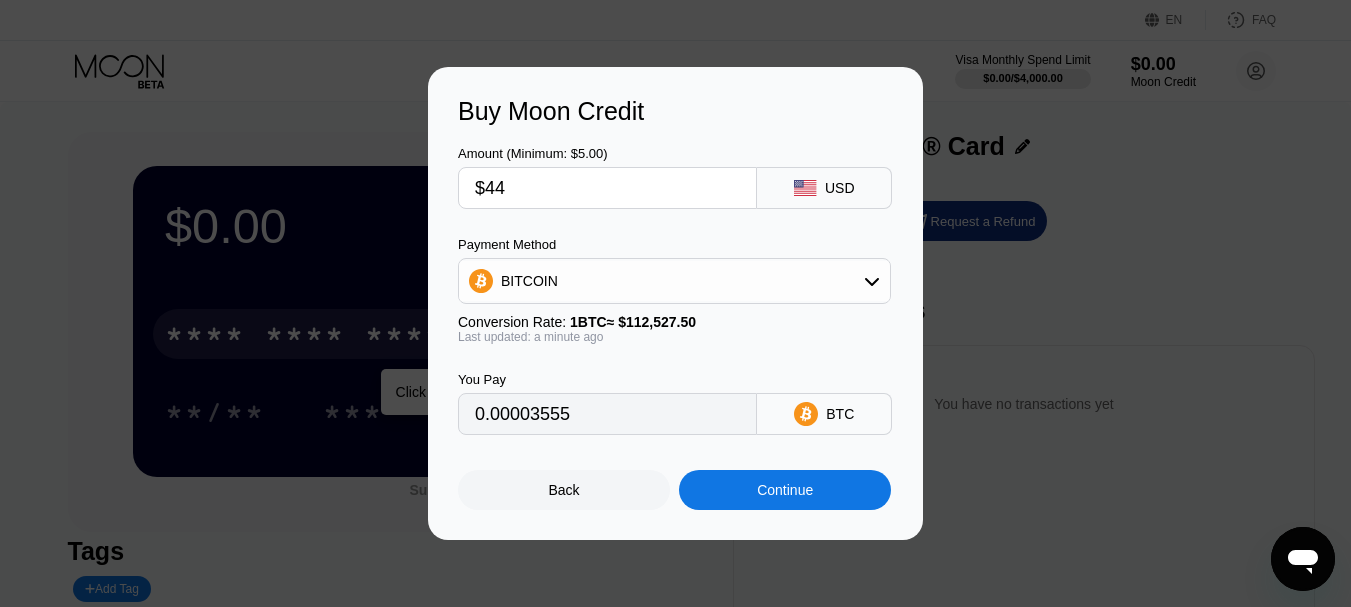 type on "0.00039102" 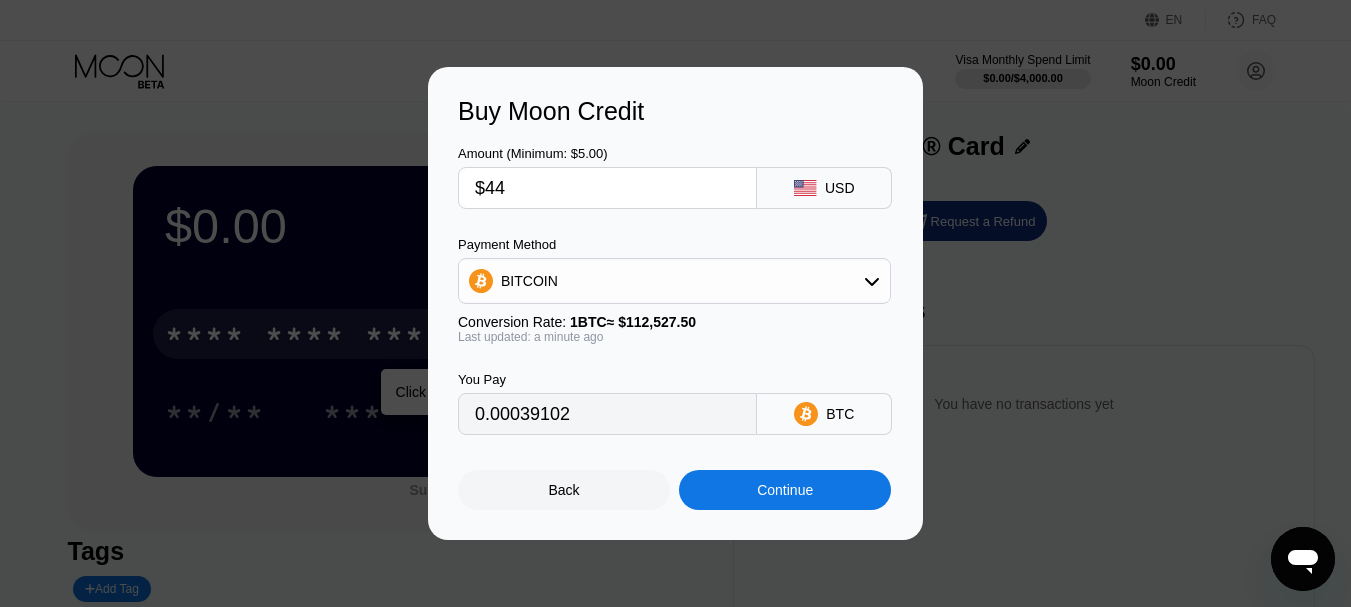 type on "$44" 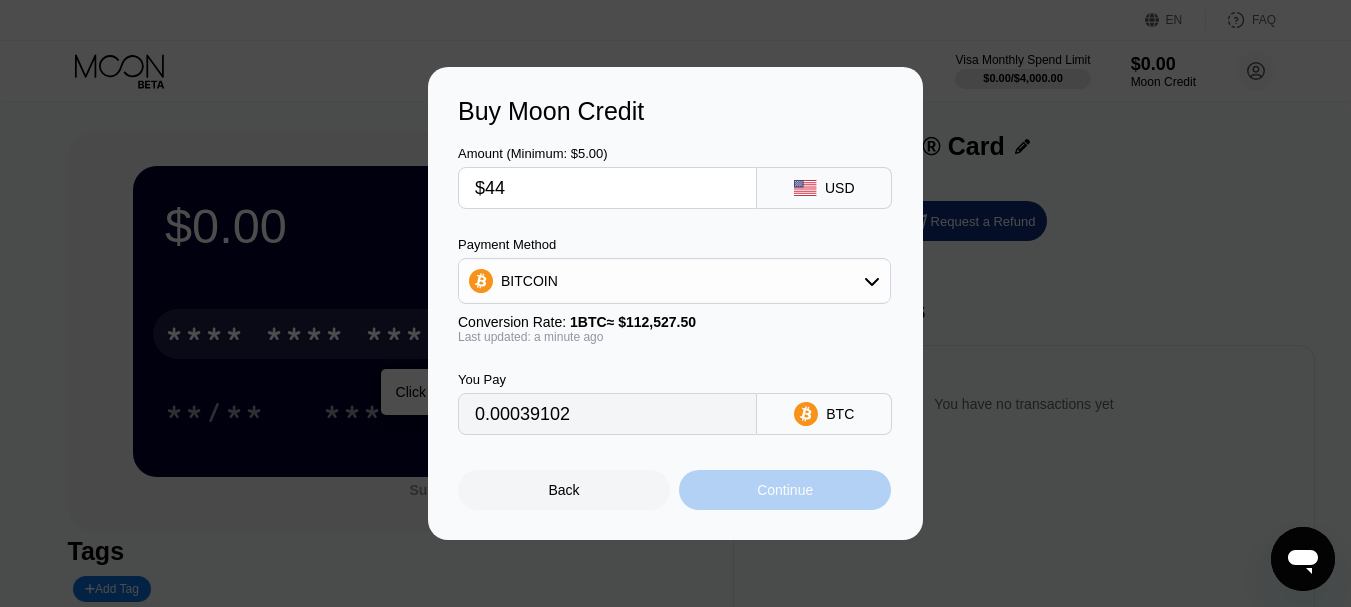 click on "Continue" at bounding box center [785, 490] 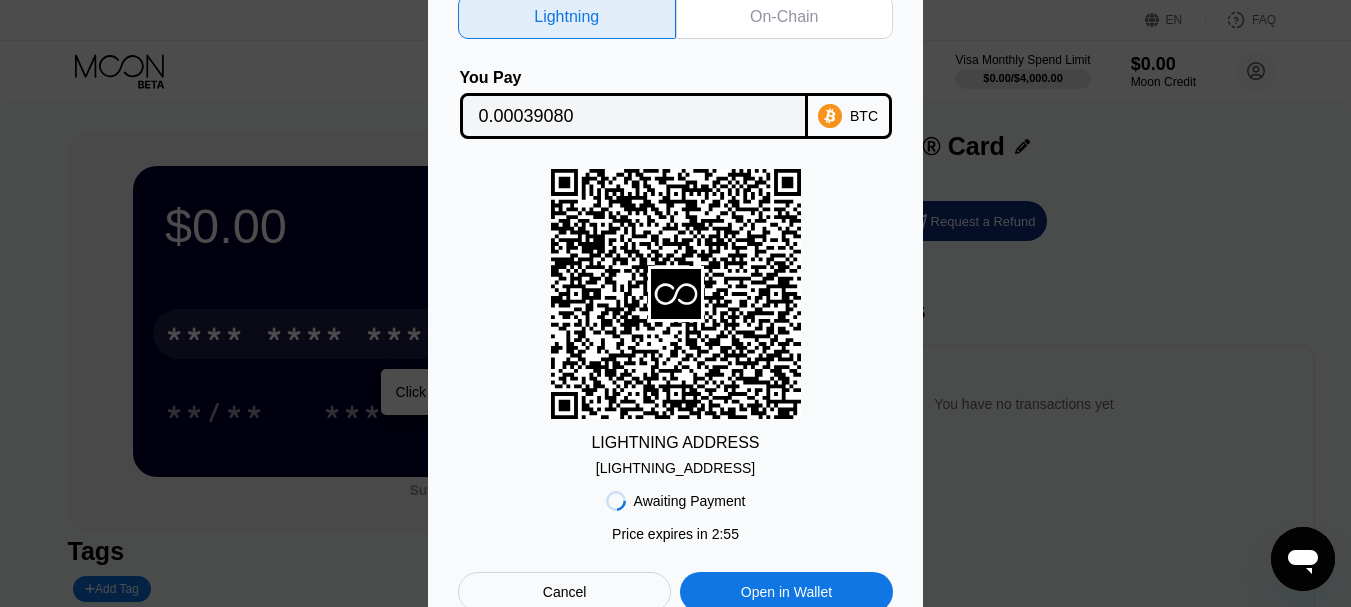 click on "Lightning On-Chain You Pay 0.00039080 BTC LIGHTNING   ADDRESS [LIGHTNING_ADDRESS] Awaiting Payment Price expires in   2 : 55 Cancel Open in Wallet" at bounding box center (675, 303) 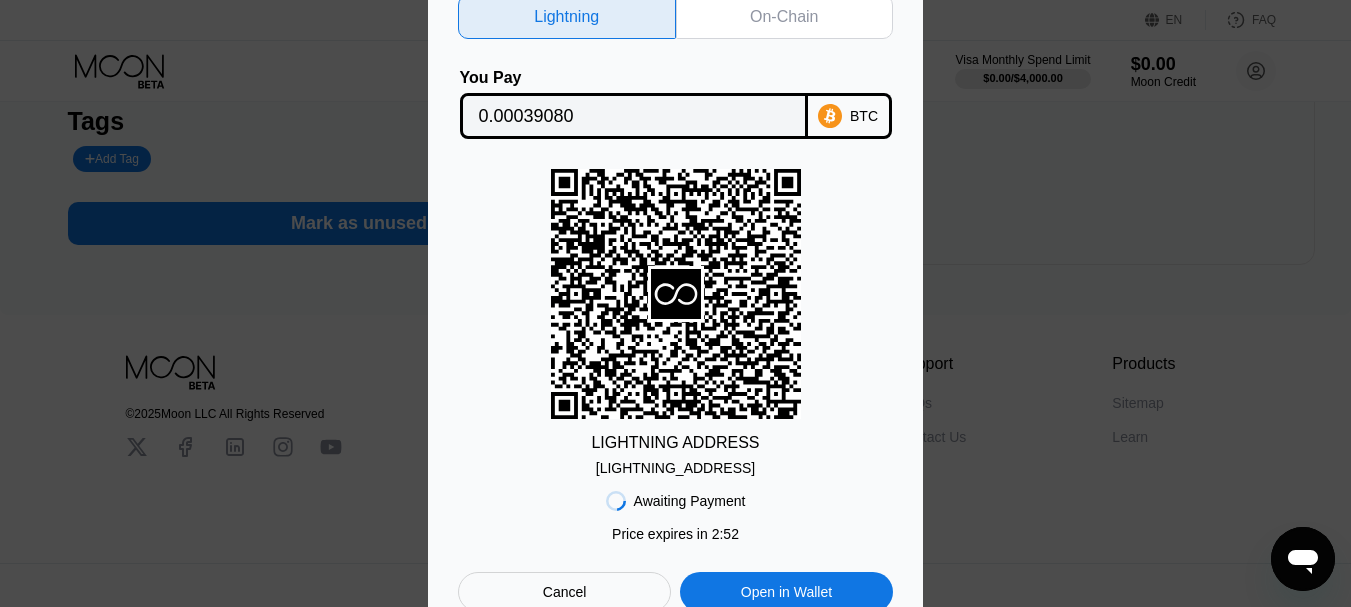 scroll, scrollTop: 0, scrollLeft: 0, axis: both 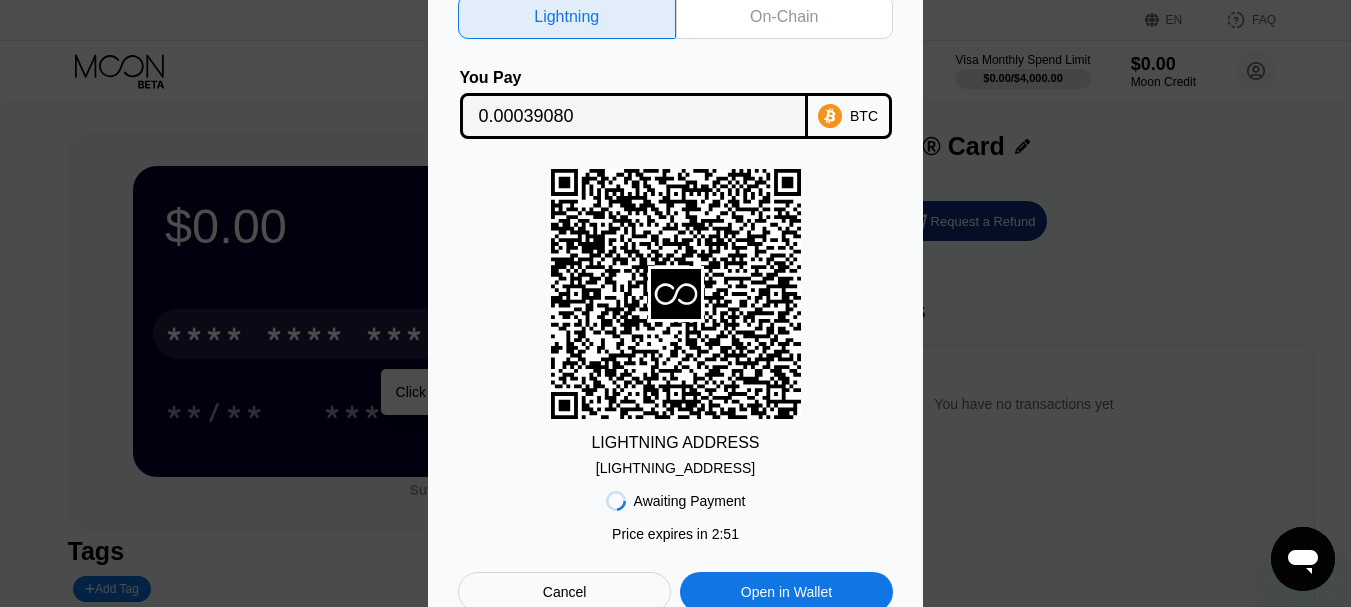 click on "Cancel" at bounding box center [565, 592] 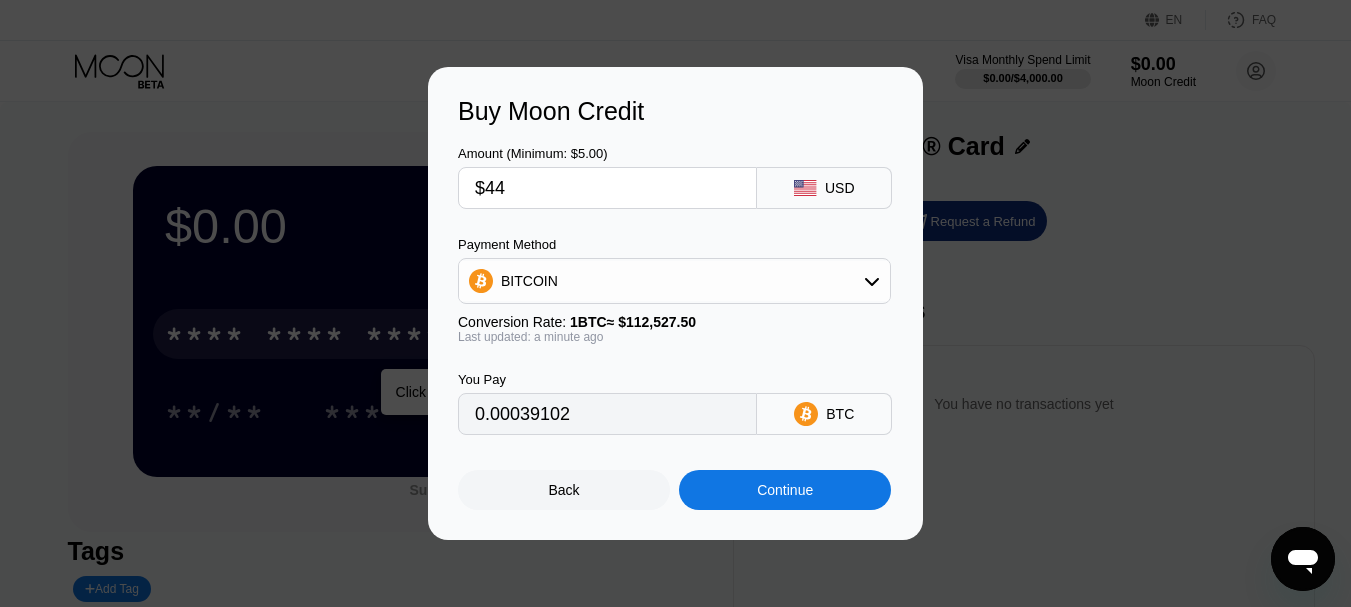 click on "Back" at bounding box center (564, 490) 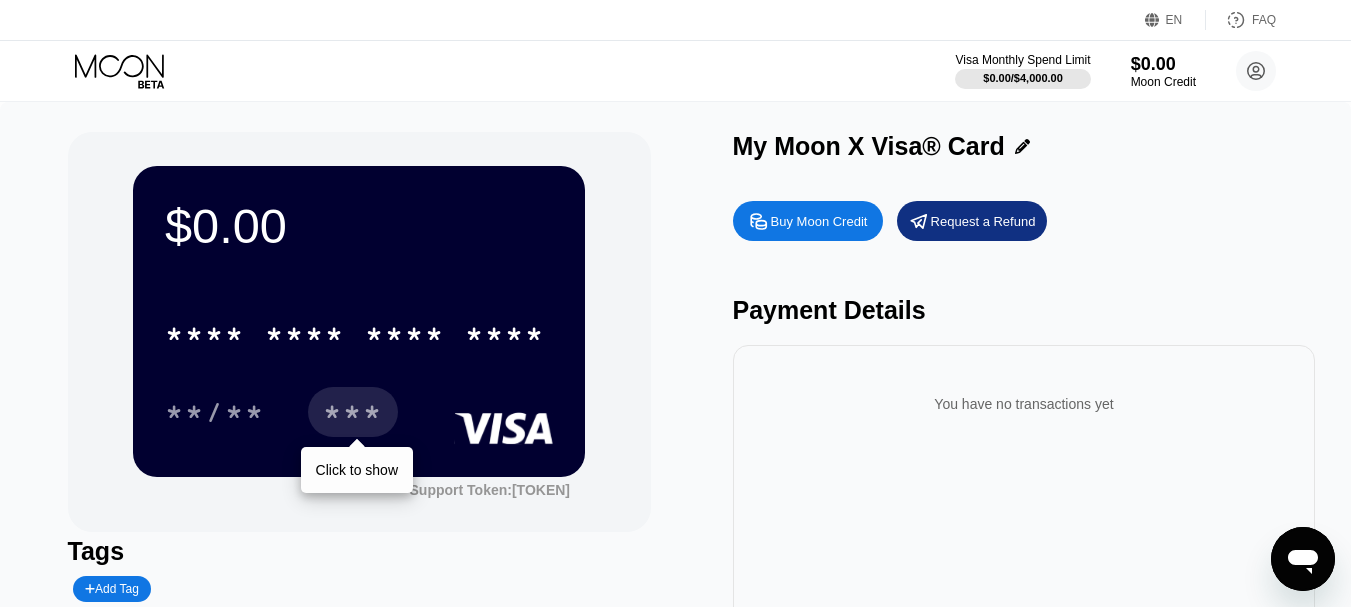 click on "***" at bounding box center (353, 415) 